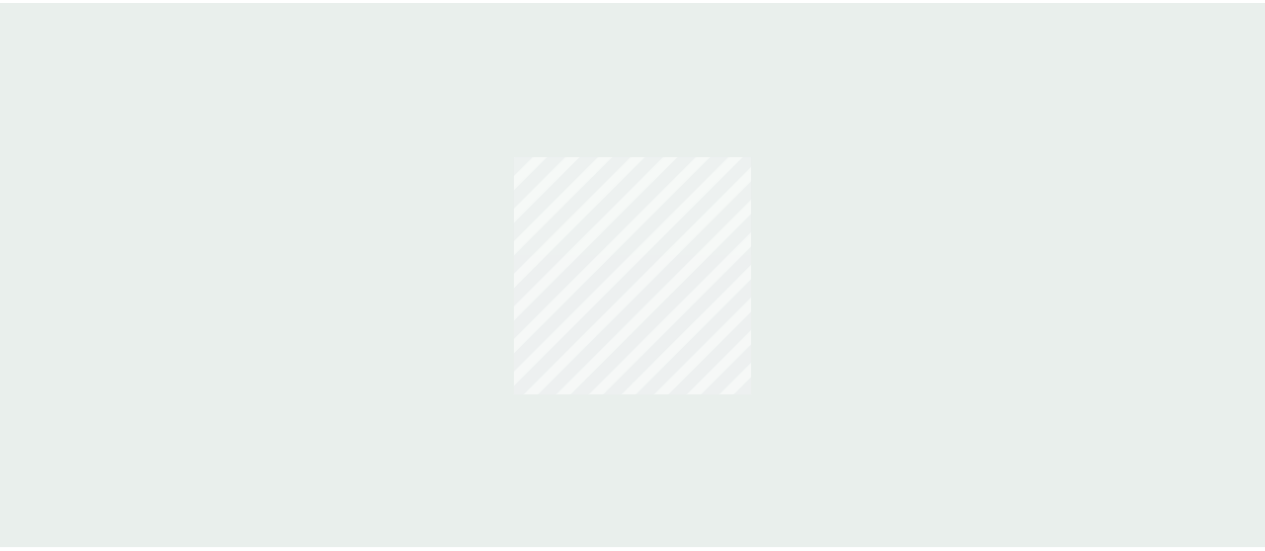 scroll, scrollTop: 0, scrollLeft: 0, axis: both 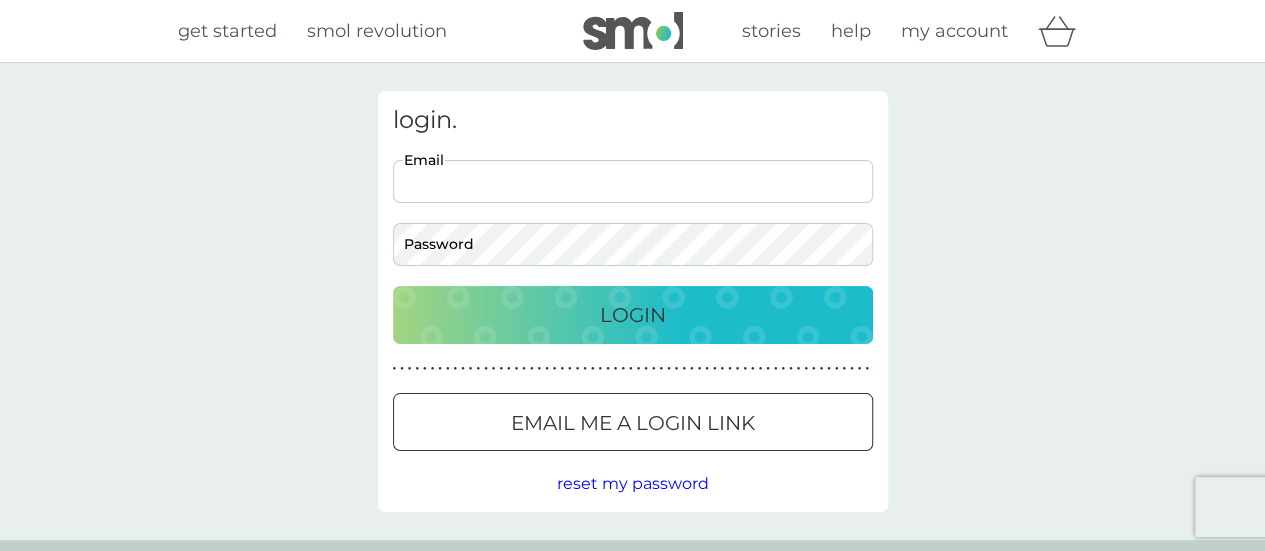 click on "Email" at bounding box center (633, 181) 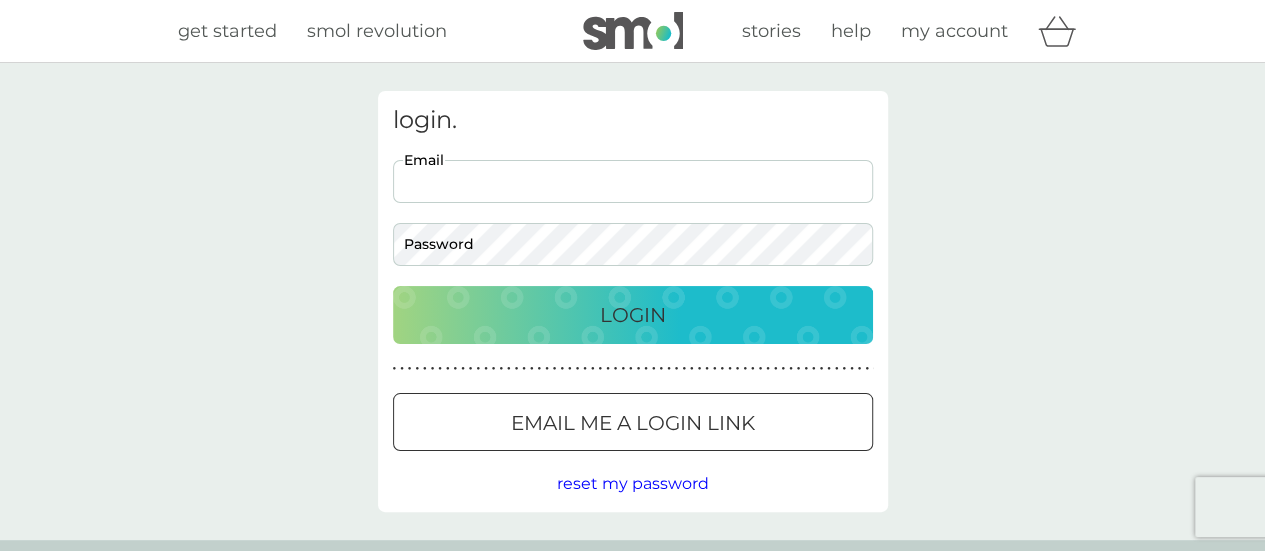 type on "[EMAIL_ADDRESS][DOMAIN_NAME]" 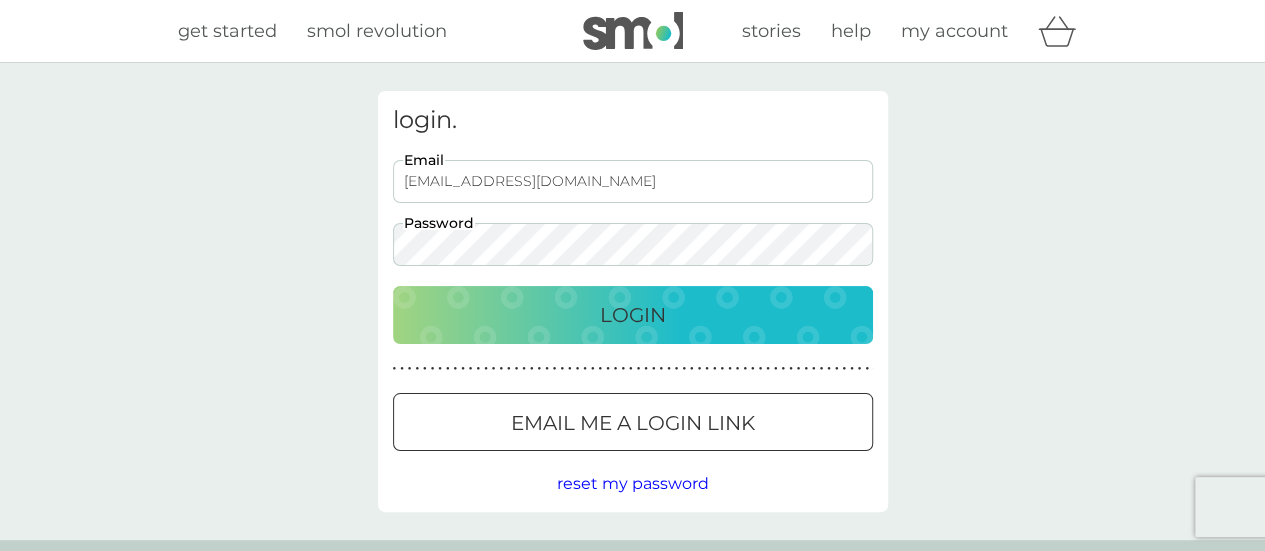 click on "Login" at bounding box center [633, 315] 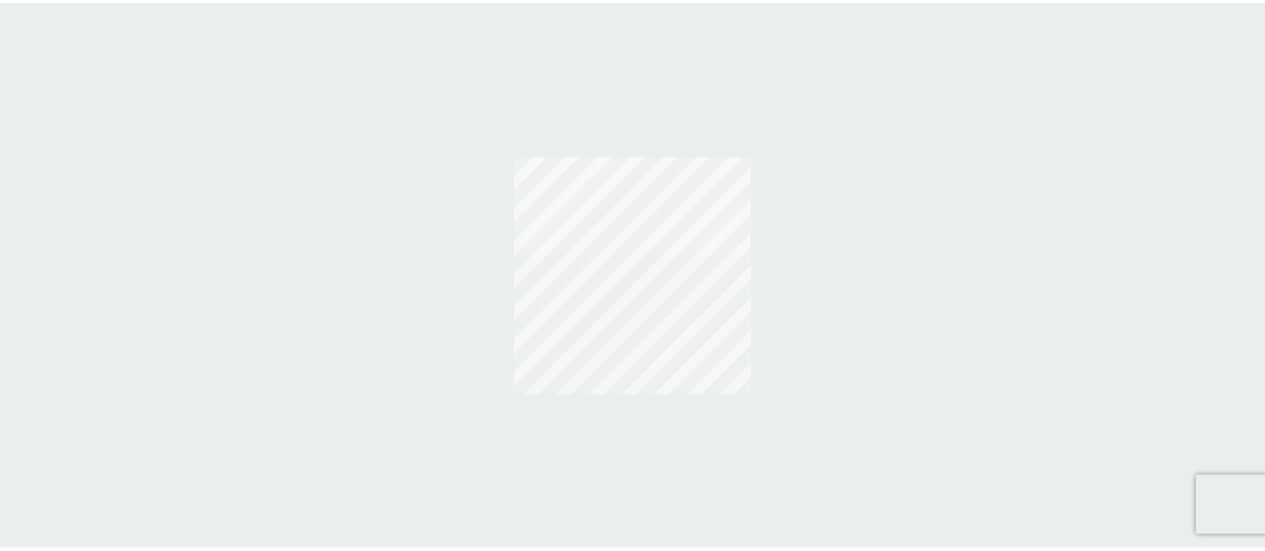 scroll, scrollTop: 0, scrollLeft: 0, axis: both 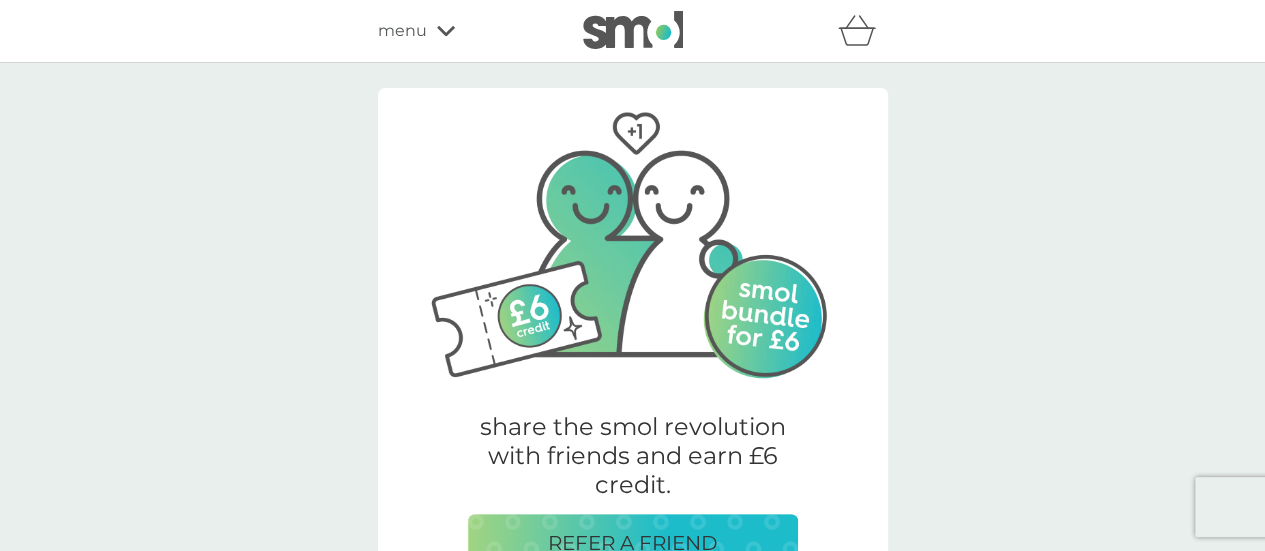 click on "share the smol revolution with friends and earn £6 credit. REFER A FRIEND Welcome back [PERSON_NAME]. your orders manage plans view upcoming orders track orders view past orders other actions track our impact refer a friend & you BOTH save shop smol products manage account would you also like ... bio laundry capsules £2.00 plan product dishwasher tablets £2.00 FREE plan product fragrance-free laundry capsules £2.00 plan product floor cleaner £2.00 plan product multi purpose spray £2.00 plan product foaming bathroom spray £2.00 plan product fabric conditioner £5.75 £3.00 plan product dishbrush £10.00 plan product bio laundry liquid £6.25 £3.00 plan product hand soap £8.50 plan product body bars £8.50 plan product toothbrushes £7.50 plan product washing up liquid £2.00 plan product stain gel £6.25 £3.00 plan product cloths £10.50 plan product sponges £6.25 plan product foaming handwash £3.00 plan product non-bio laundry storage caddy £8.50 non-bio laundry liquid £6.25 £3.00 plan product £8.50" at bounding box center (632, 2246) 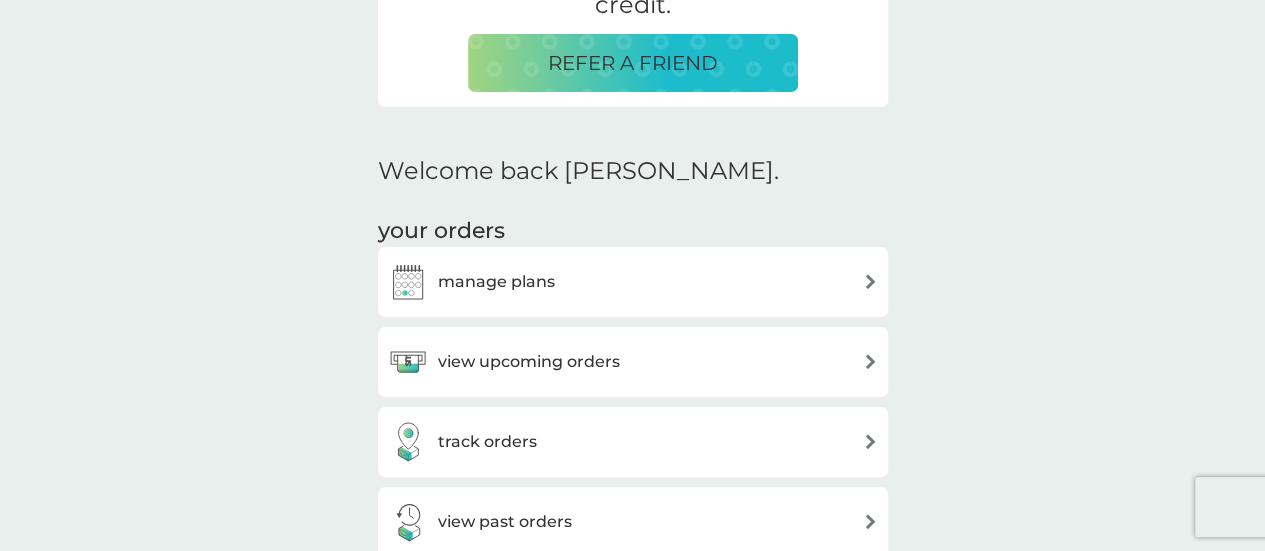 scroll, scrollTop: 520, scrollLeft: 0, axis: vertical 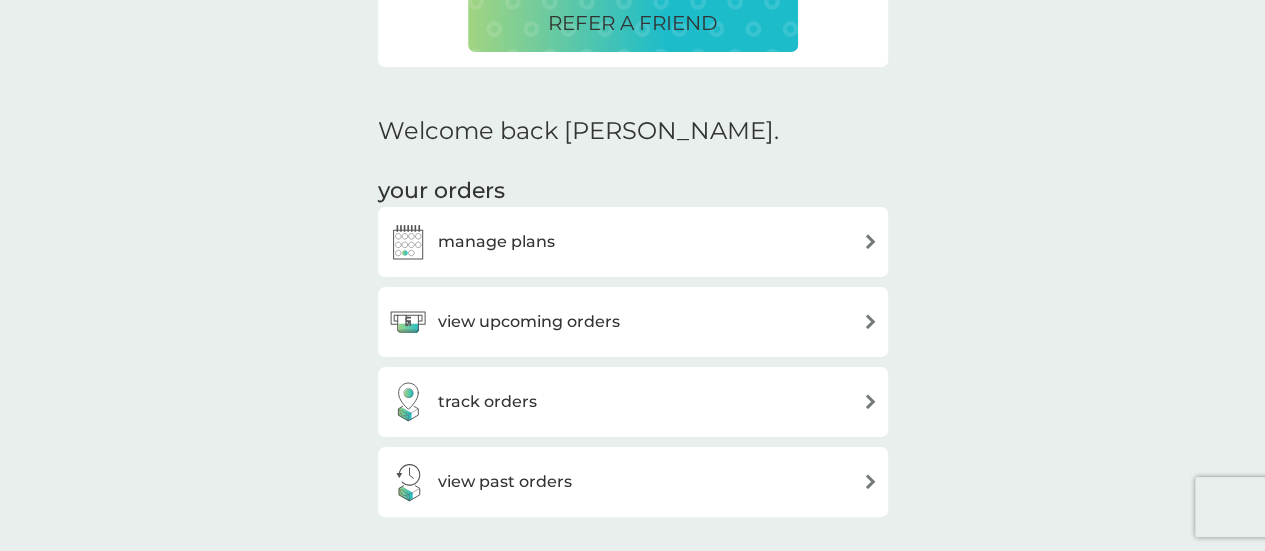 drag, startPoint x: 915, startPoint y: 240, endPoint x: 835, endPoint y: 247, distance: 80.305664 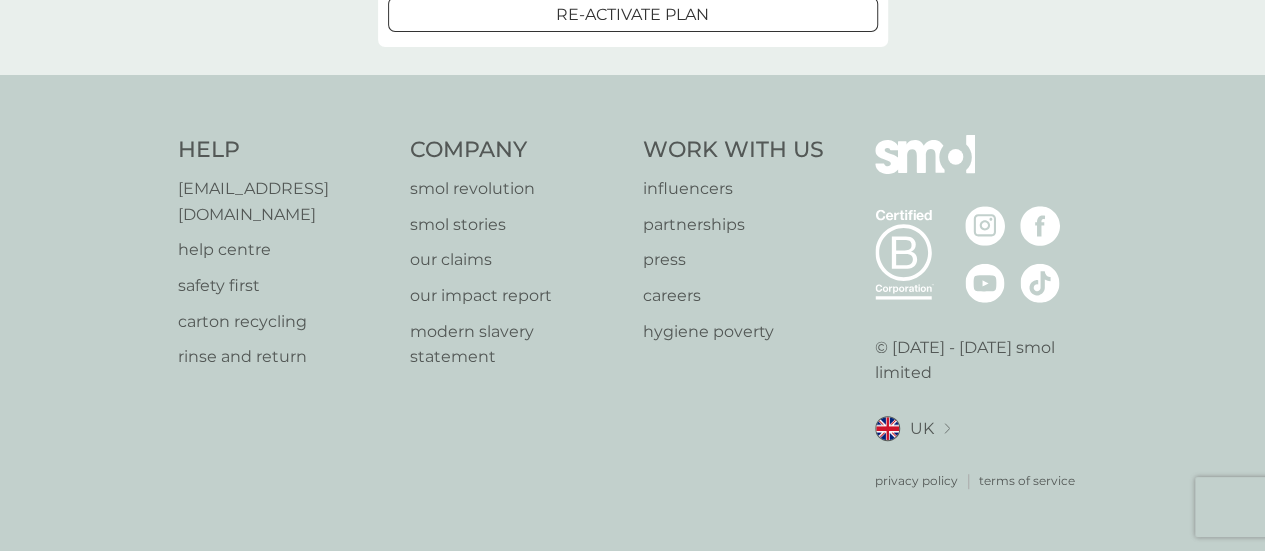 scroll, scrollTop: 0, scrollLeft: 0, axis: both 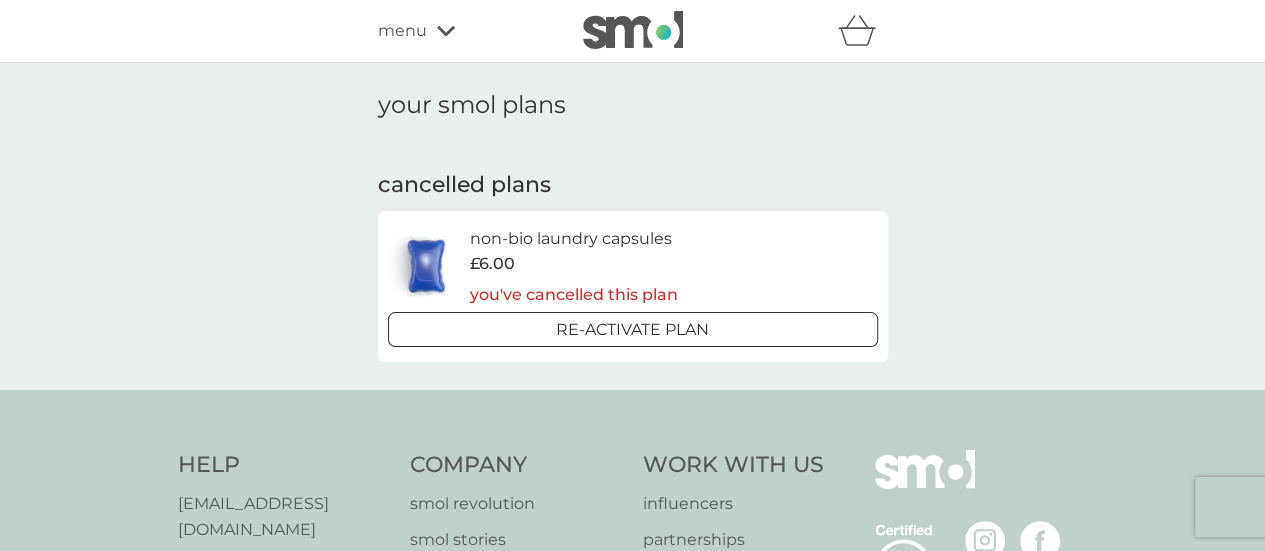click on "Re-activate Plan" at bounding box center (633, 329) 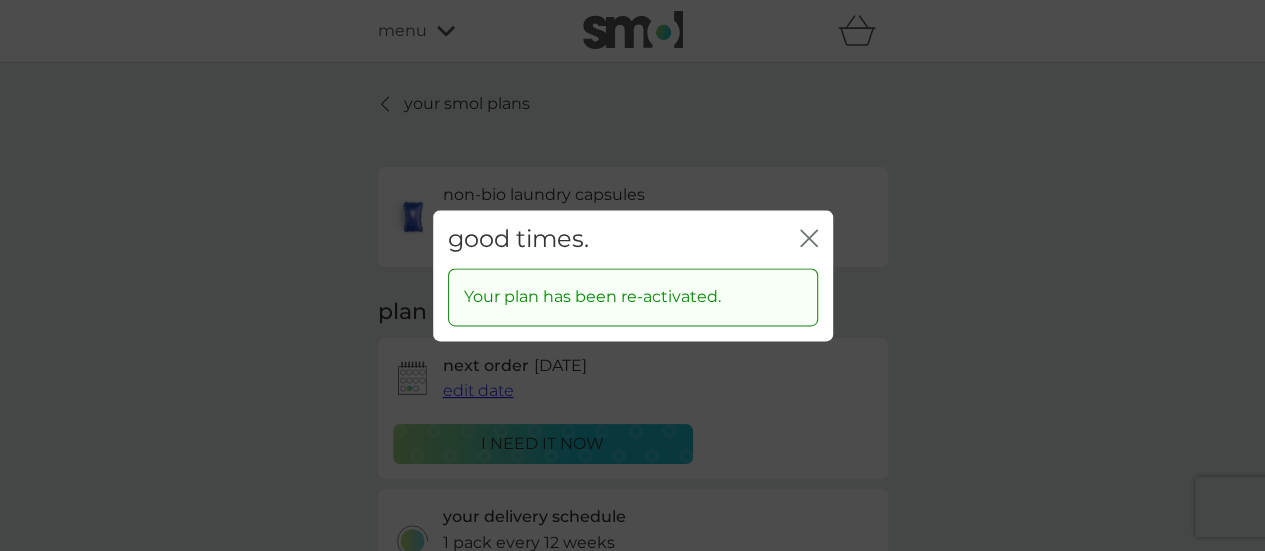 click on "good times. close Your plan has been re-activated." at bounding box center (632, 275) 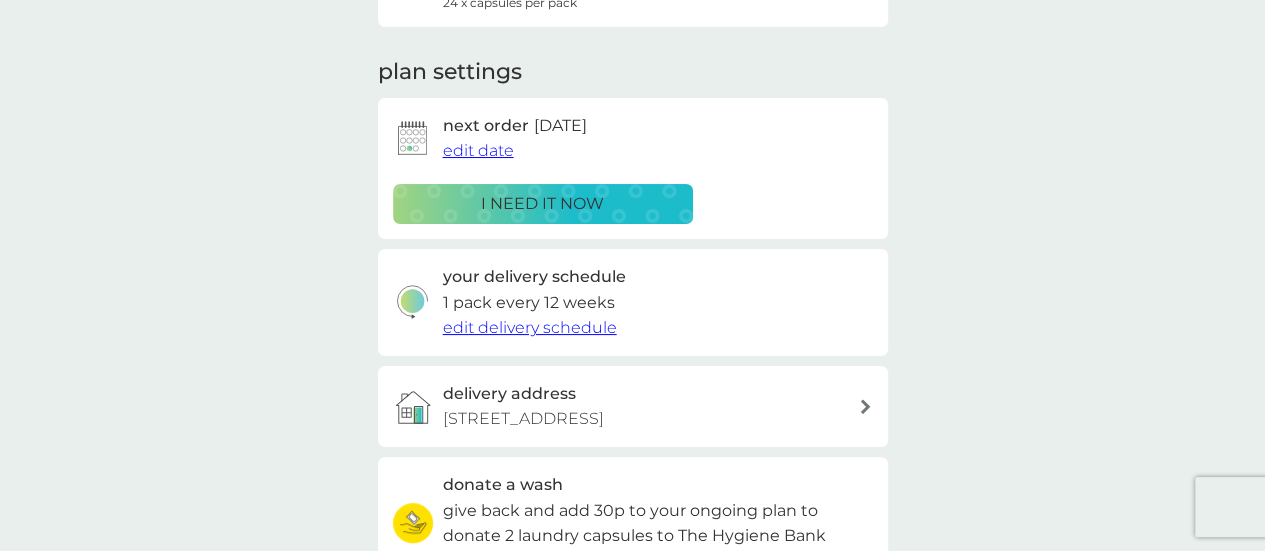 scroll, scrollTop: 280, scrollLeft: 0, axis: vertical 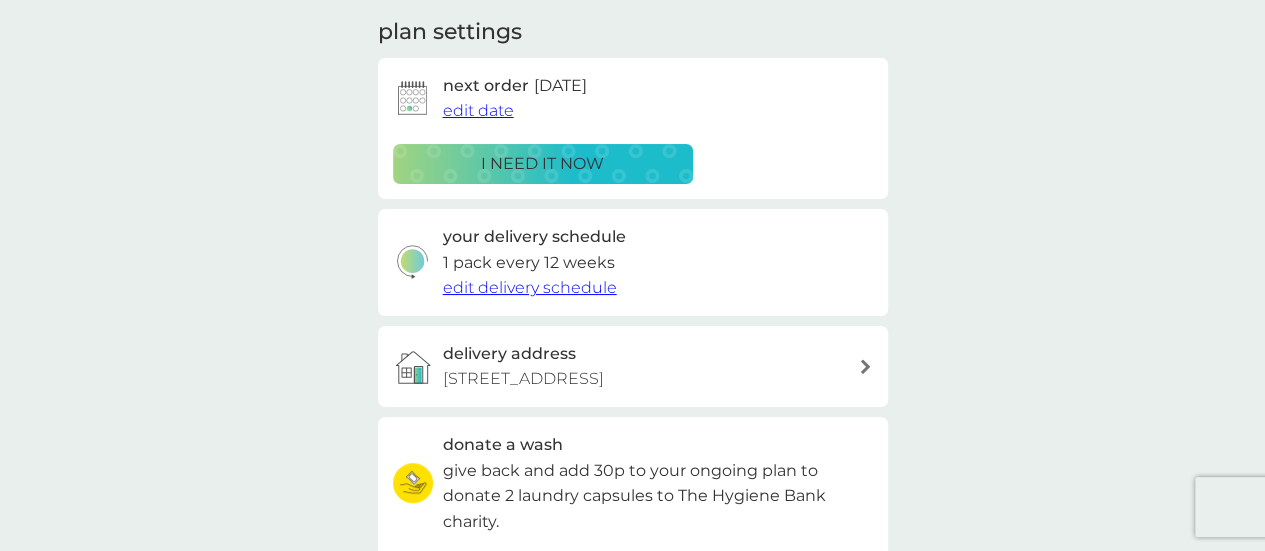 click at bounding box center (865, 366) 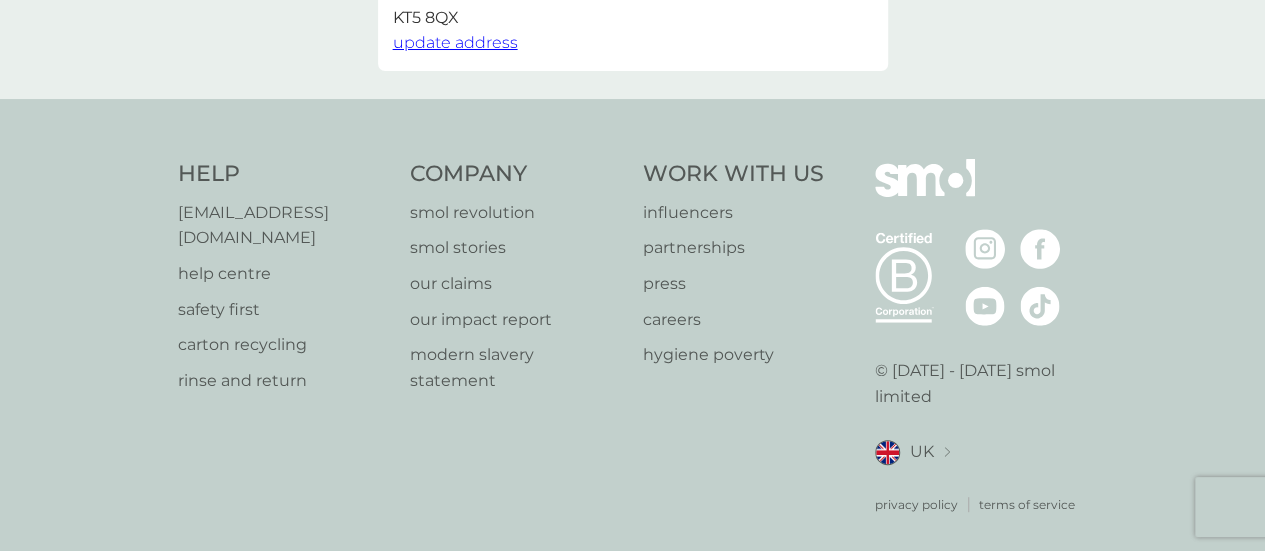 scroll, scrollTop: 0, scrollLeft: 0, axis: both 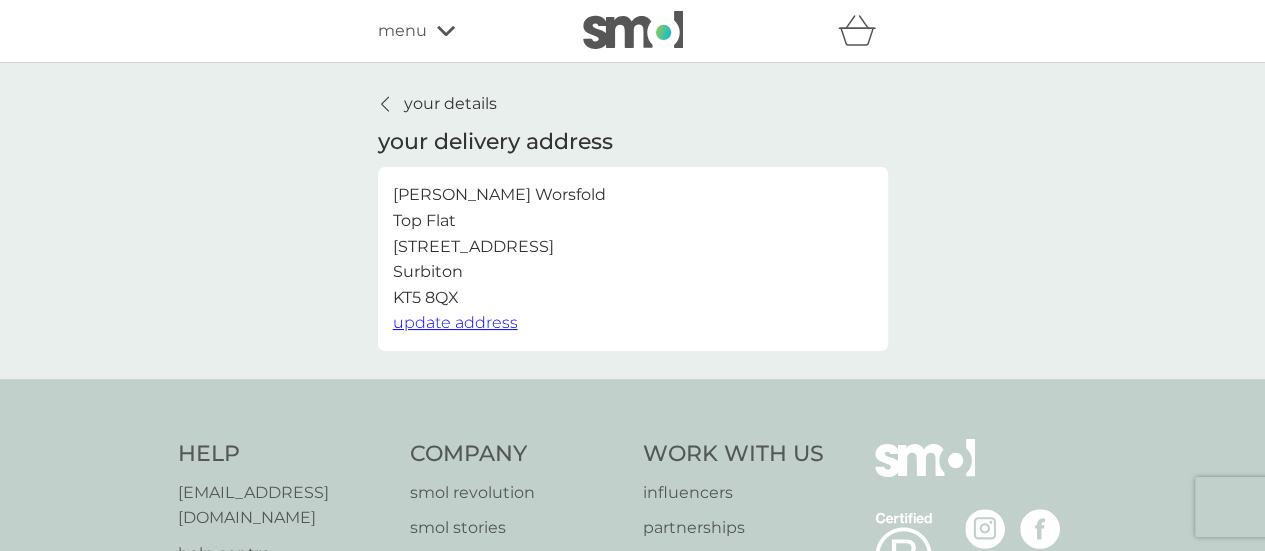 click on "update address" at bounding box center [455, 322] 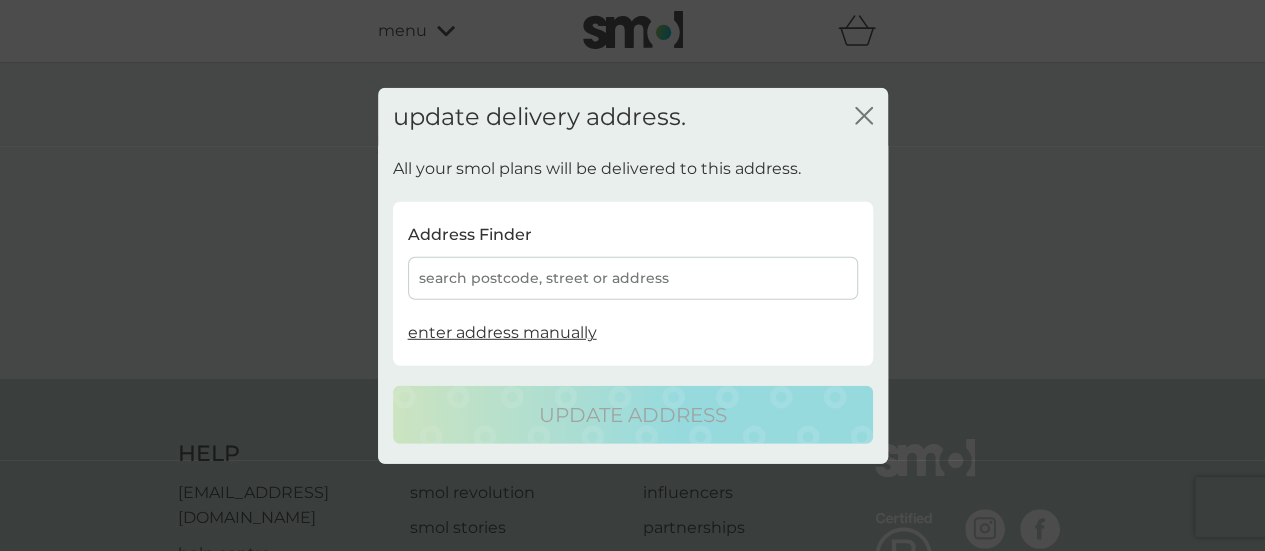 click on "search postcode, street or address" at bounding box center (633, 278) 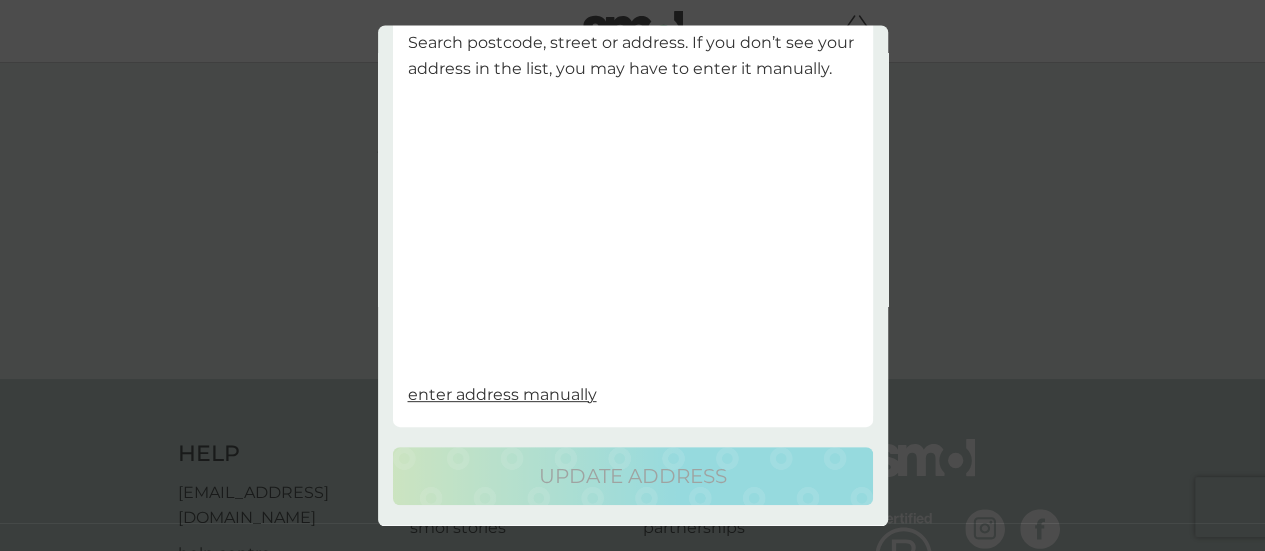 scroll, scrollTop: 252, scrollLeft: 0, axis: vertical 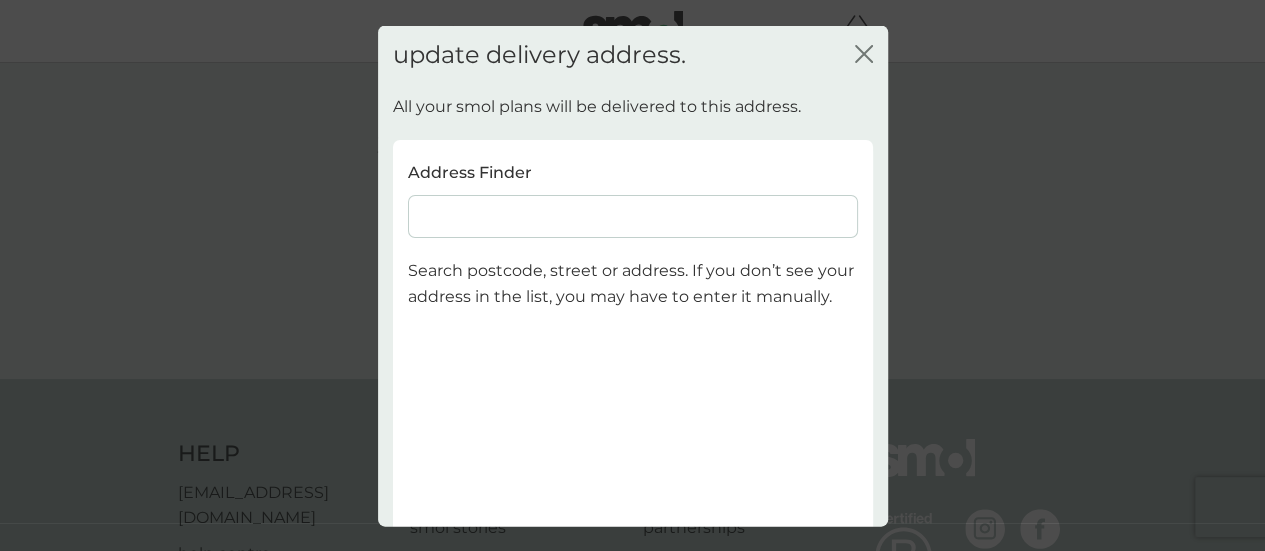 click at bounding box center (633, 216) 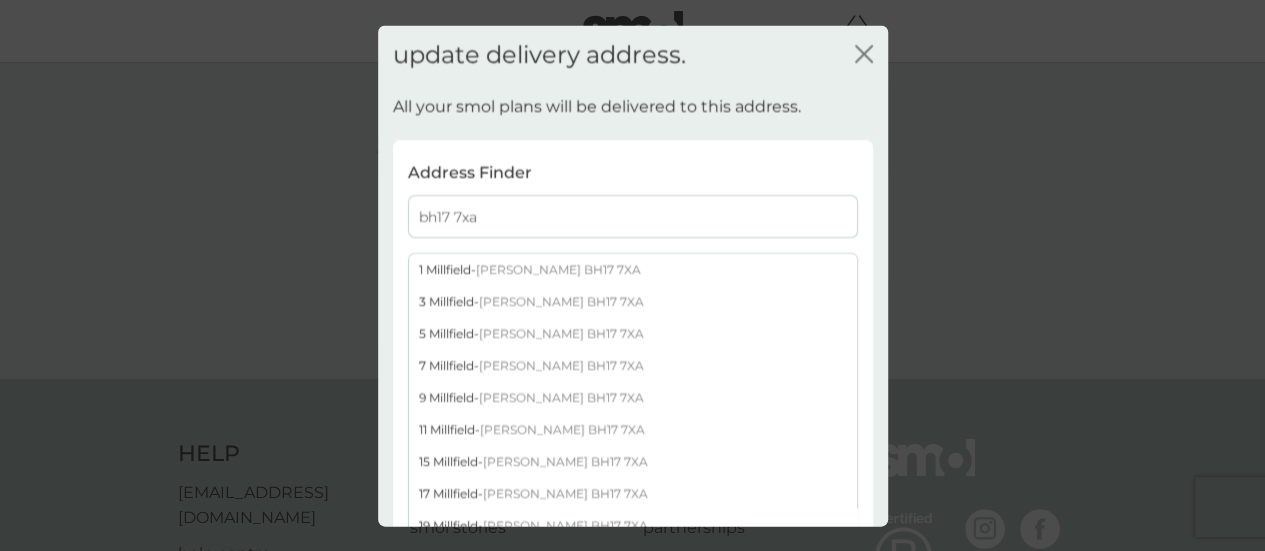 type on "bh17 7xa" 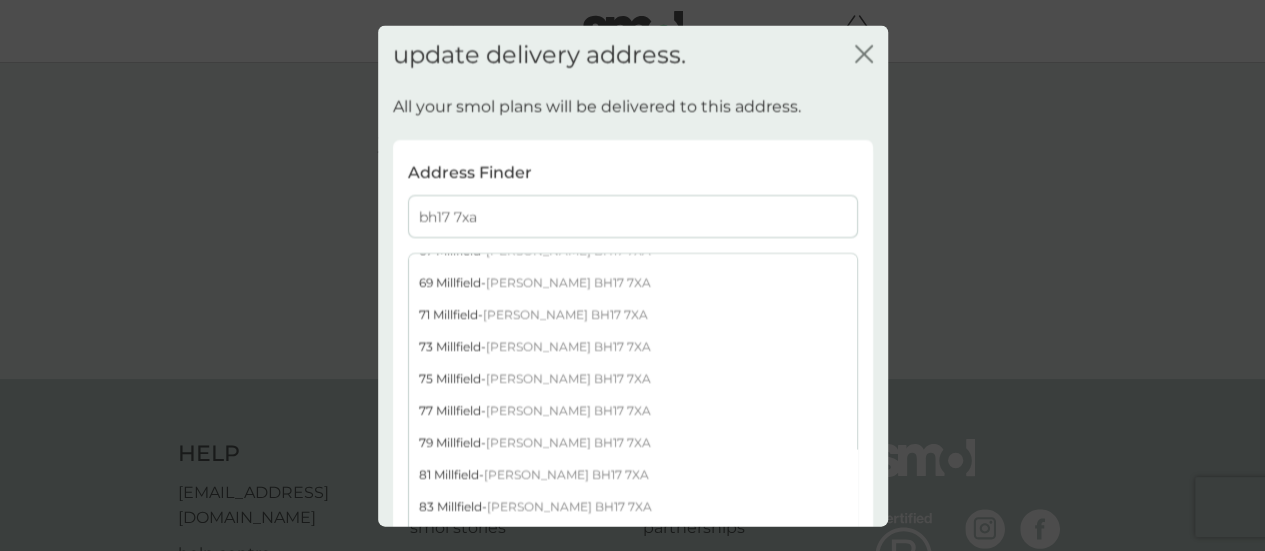 scroll, scrollTop: 1089, scrollLeft: 0, axis: vertical 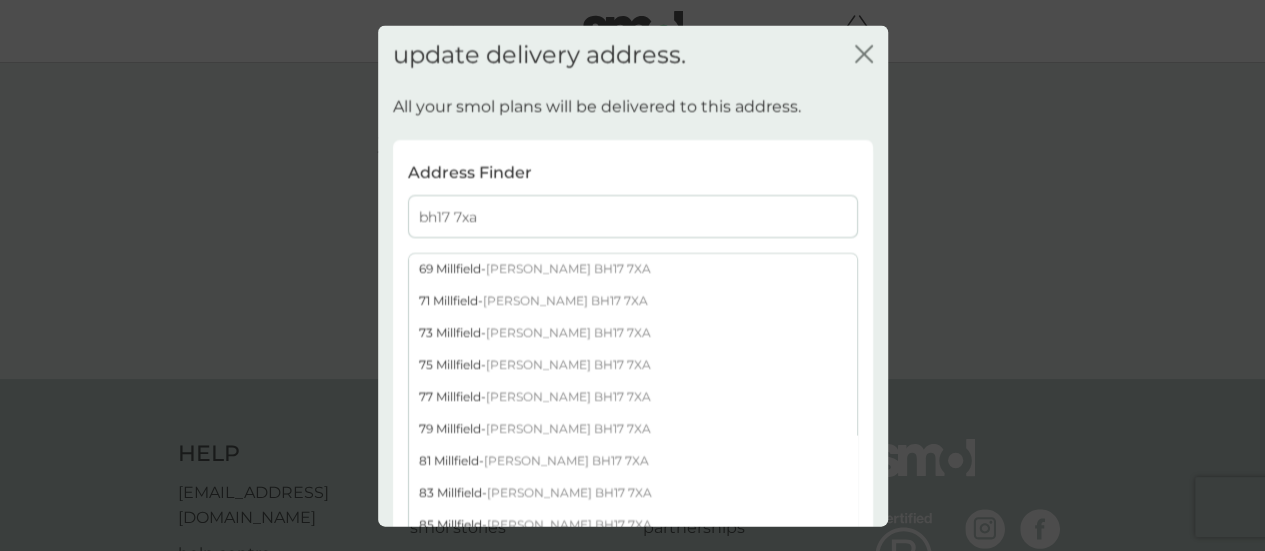 click on "[PERSON_NAME] BH17 7XA" at bounding box center (568, 396) 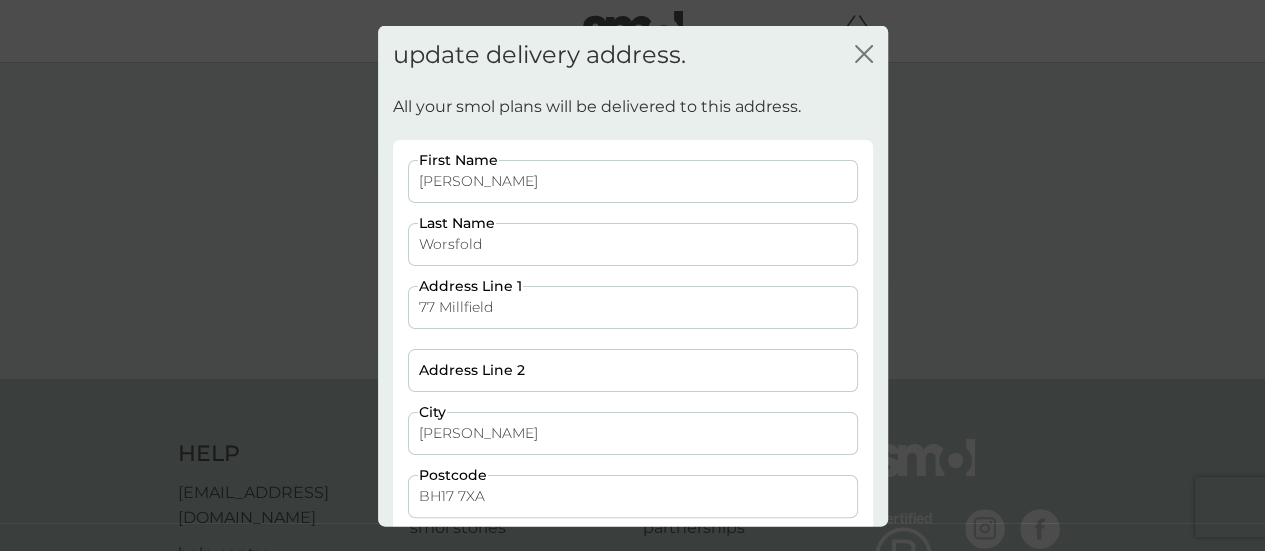 click on "Worsfold" at bounding box center (633, 243) 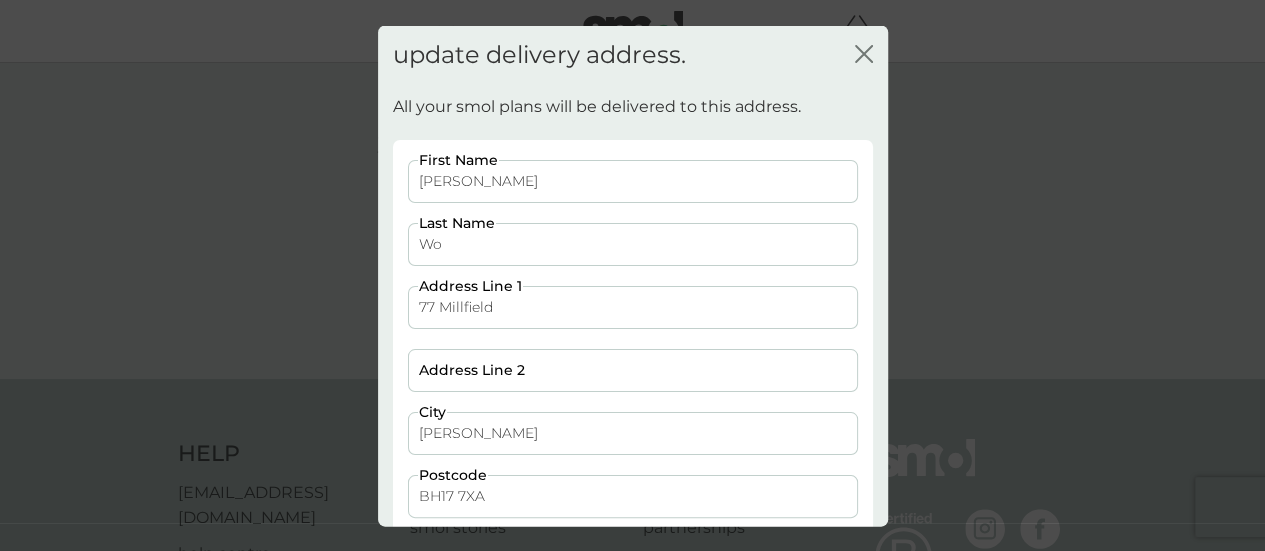 type on "W" 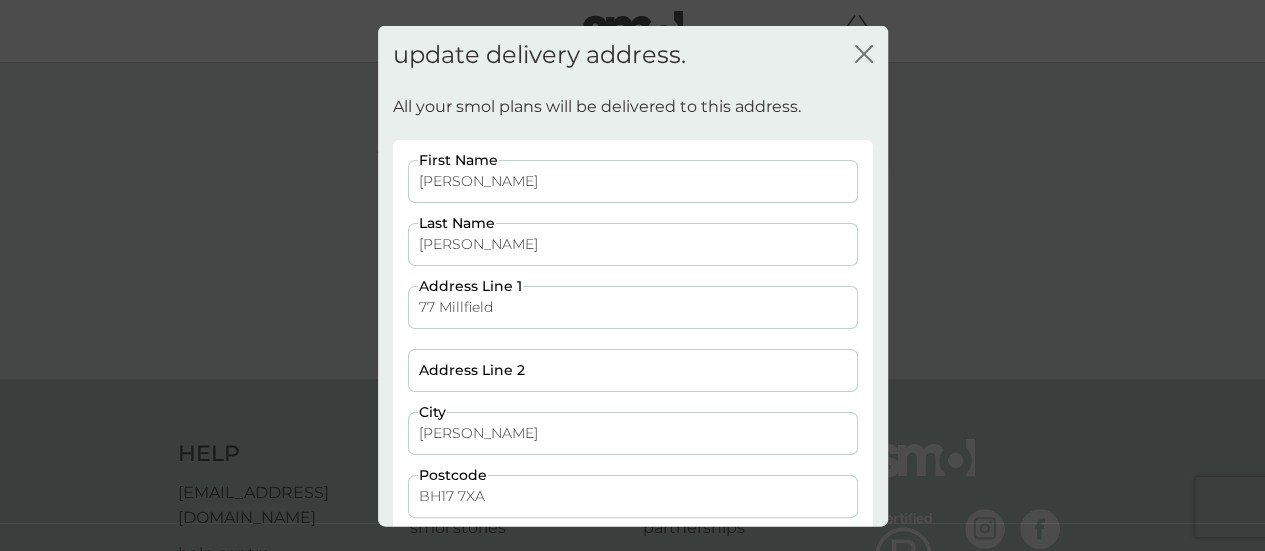 type on "[PERSON_NAME]" 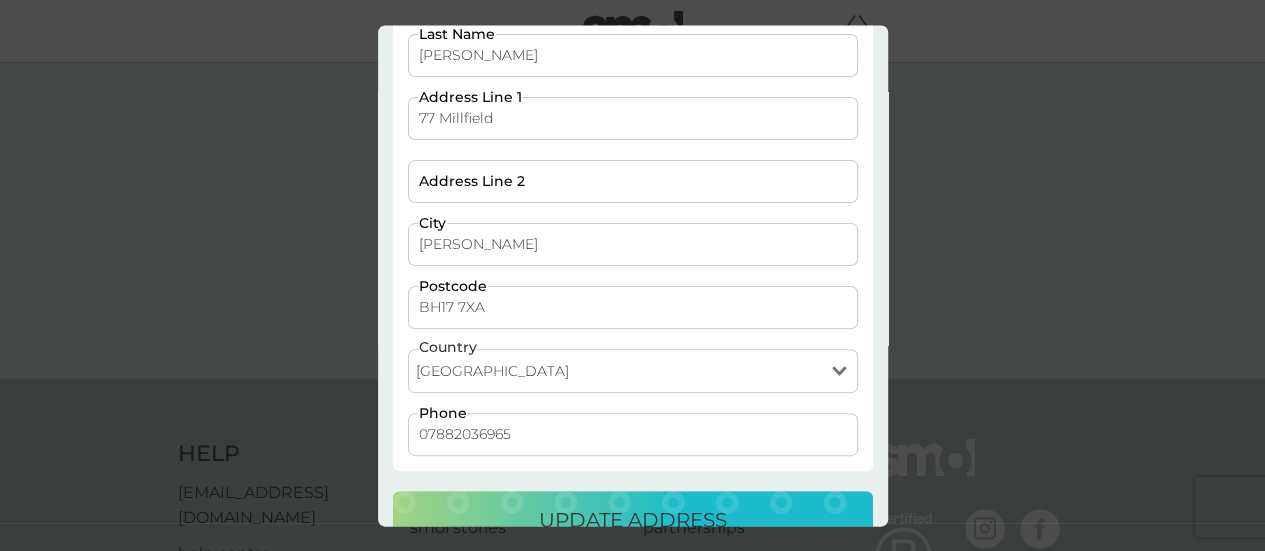 scroll, scrollTop: 228, scrollLeft: 0, axis: vertical 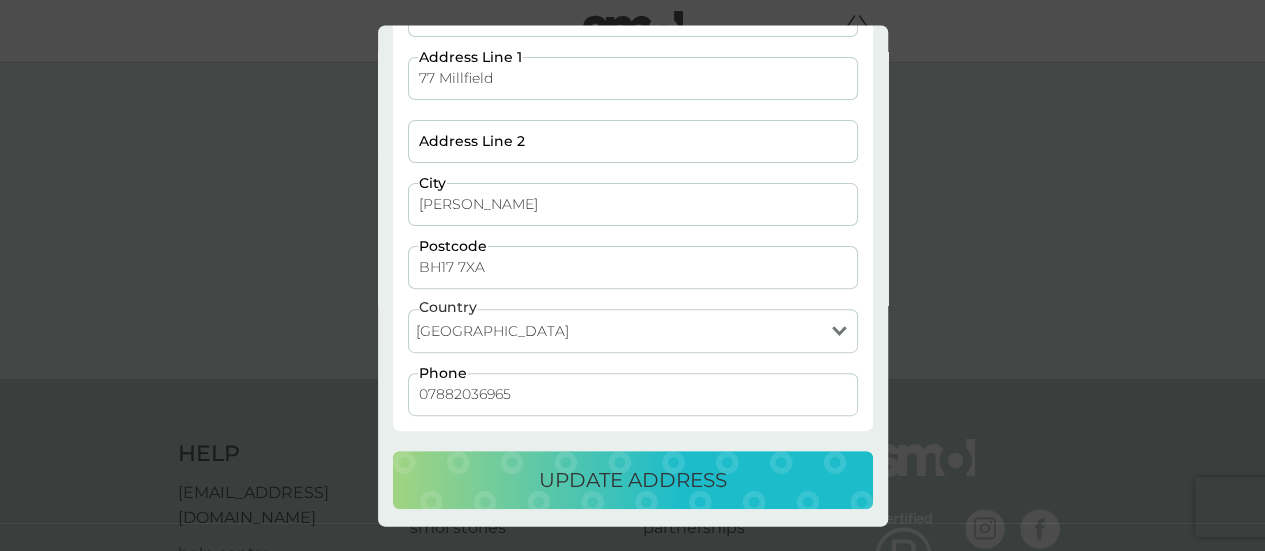 click on "07882036965" at bounding box center (633, 394) 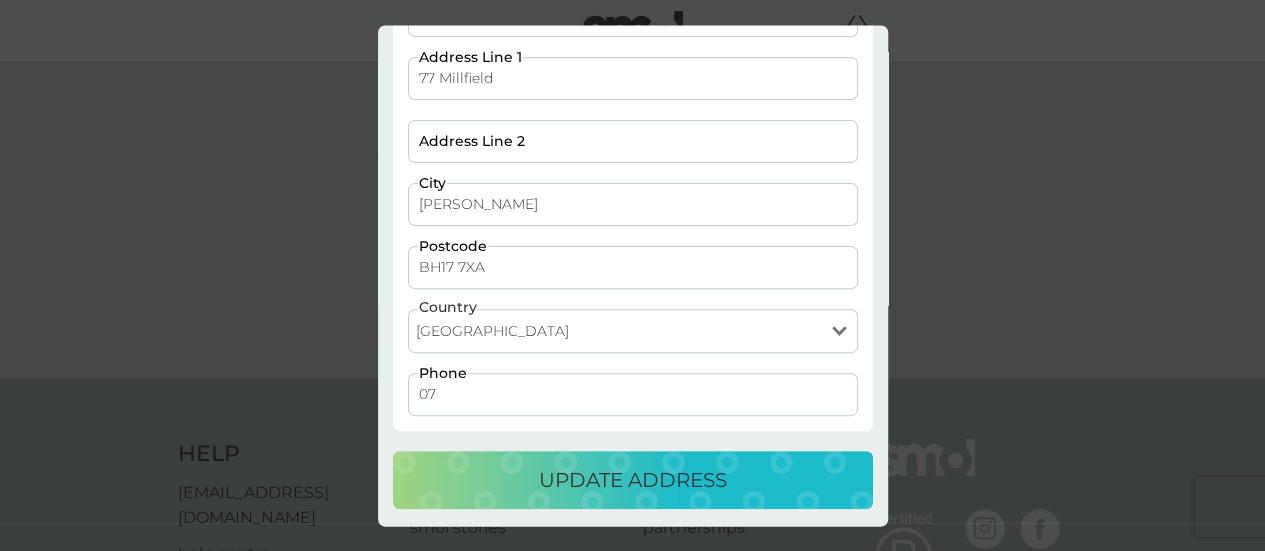 type on "0" 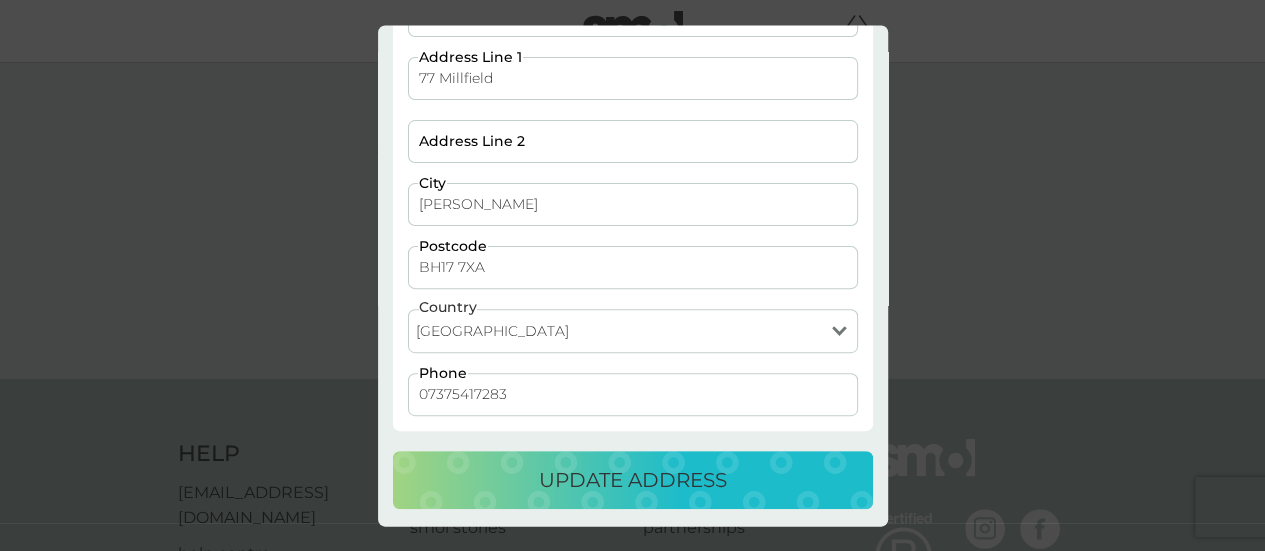 click on "update address" at bounding box center [633, 480] 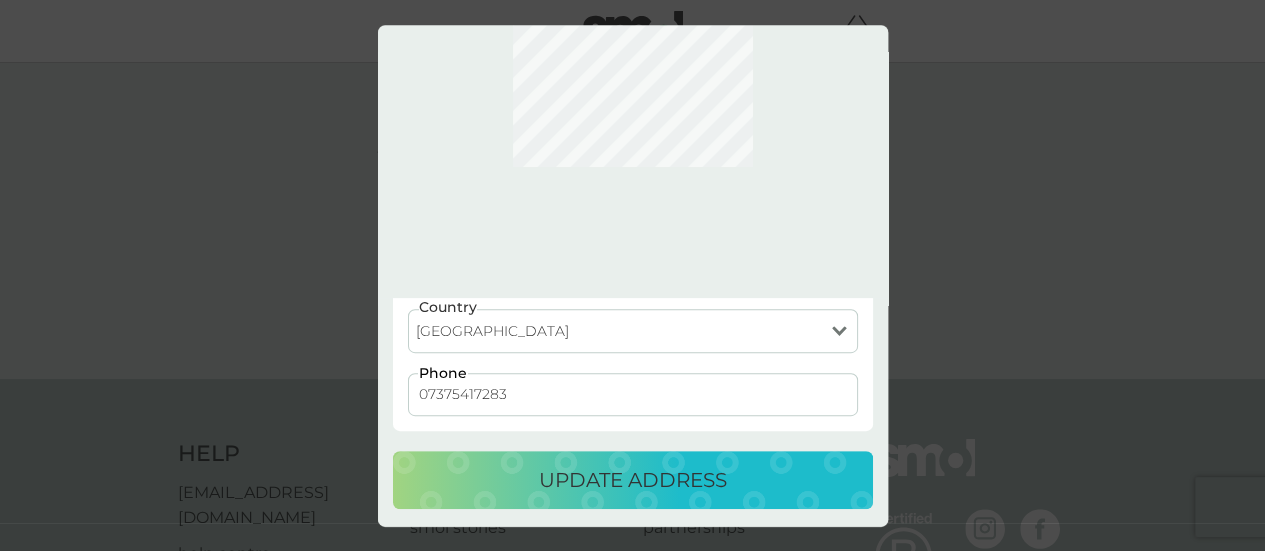 scroll, scrollTop: 0, scrollLeft: 0, axis: both 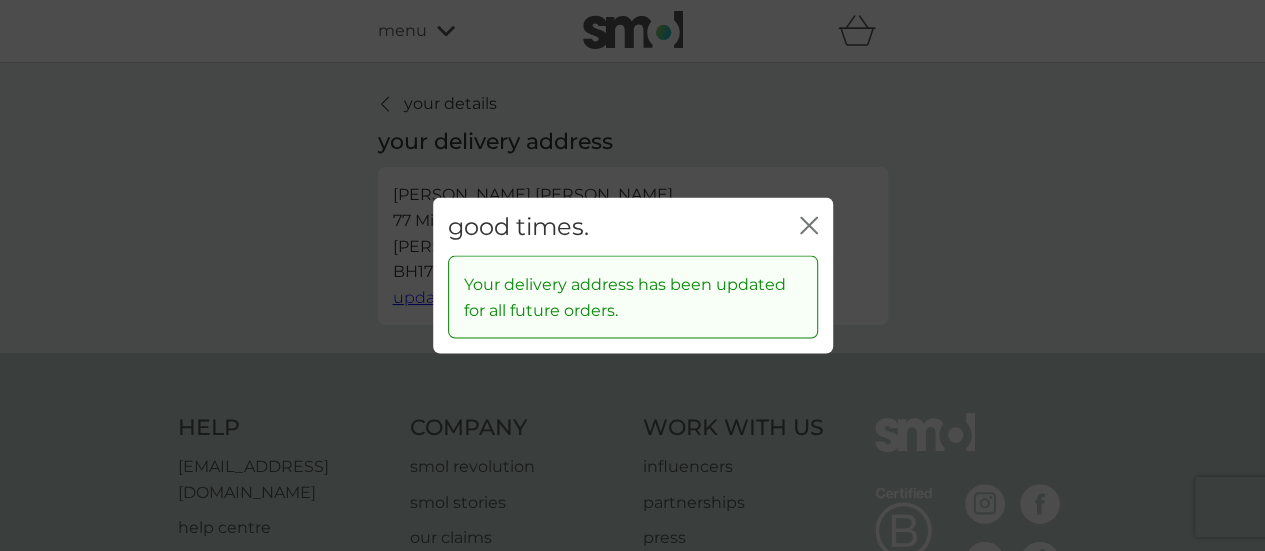 click on "close" 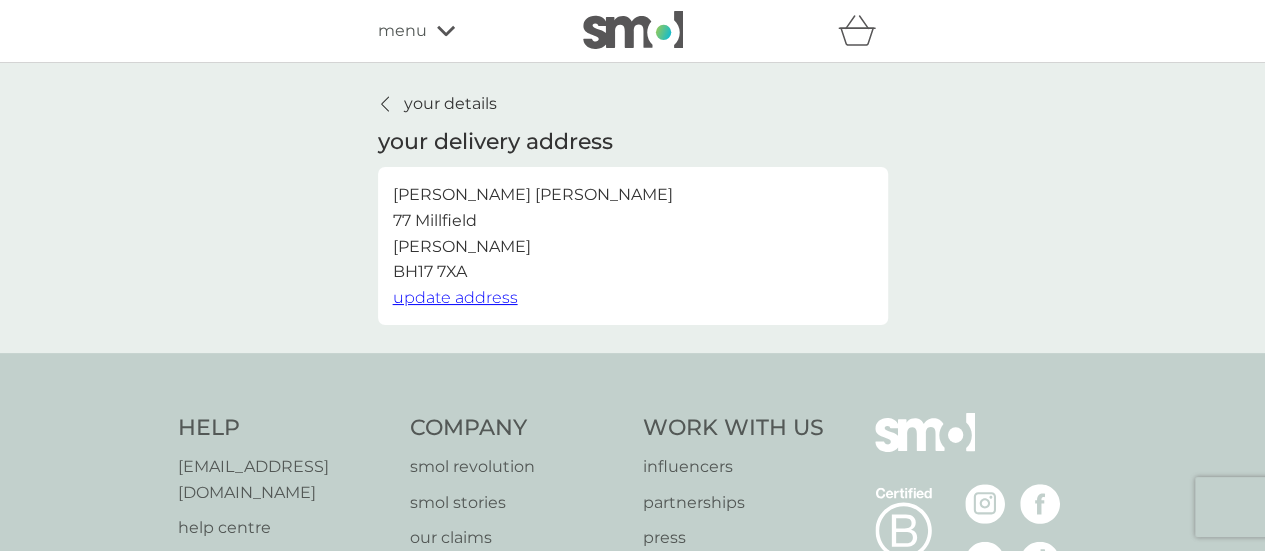 click on "your details" at bounding box center (450, 104) 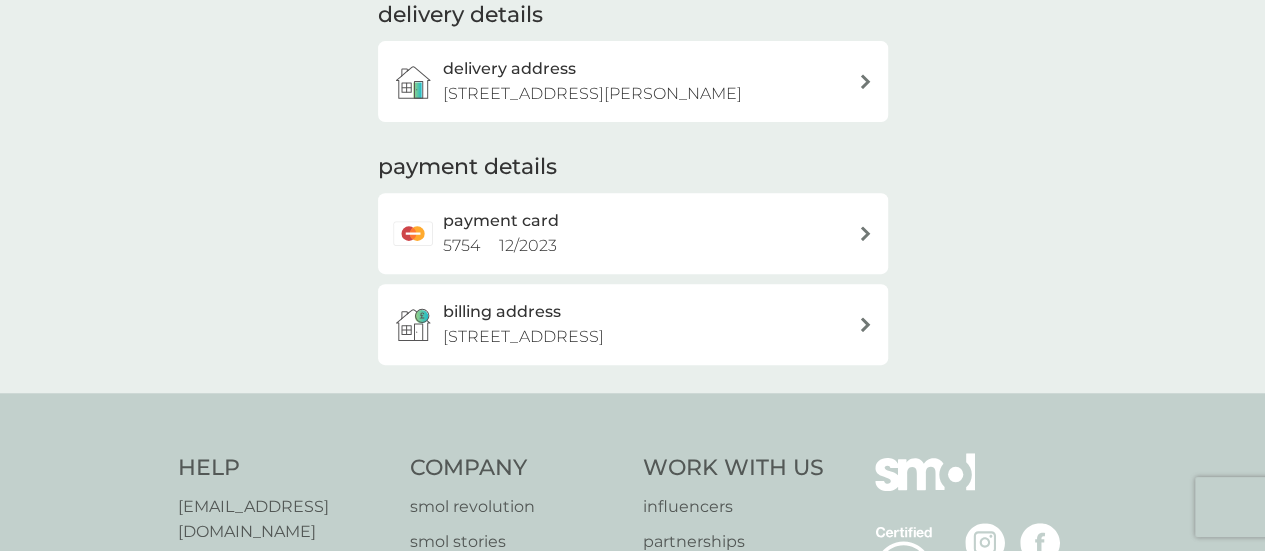 scroll, scrollTop: 307, scrollLeft: 0, axis: vertical 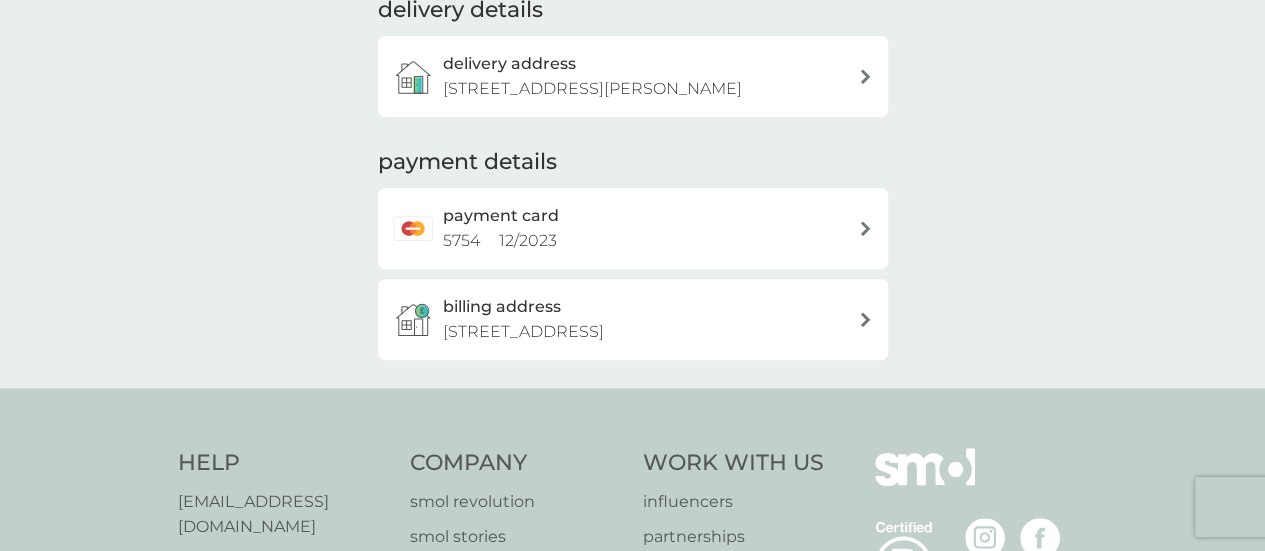 click at bounding box center [865, 319] 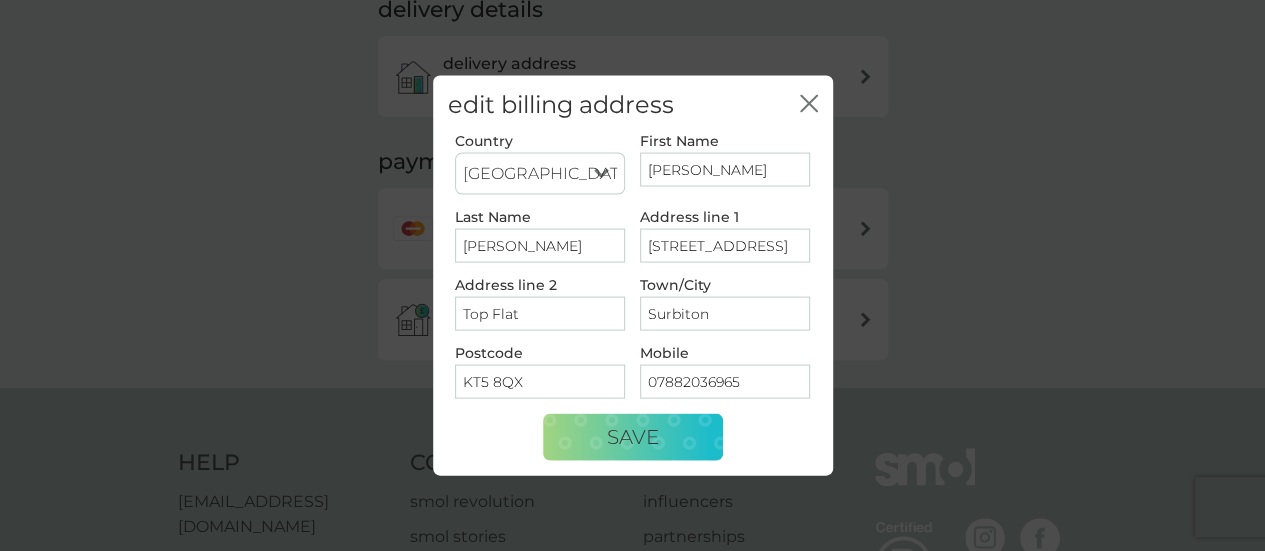 click on "[STREET_ADDRESS]" at bounding box center [725, 245] 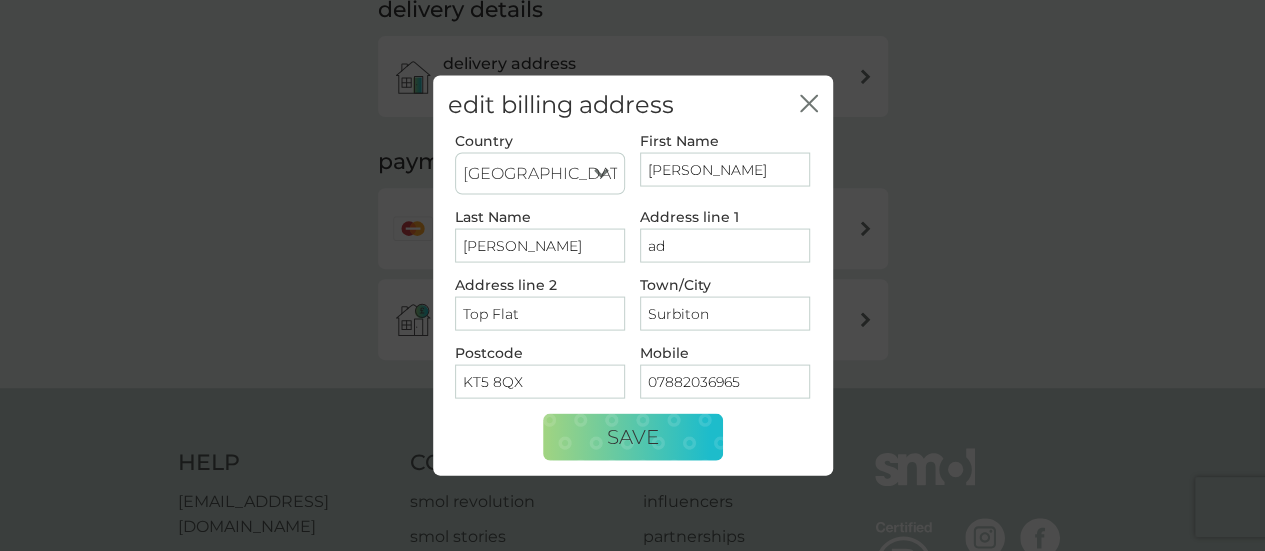 type on "d" 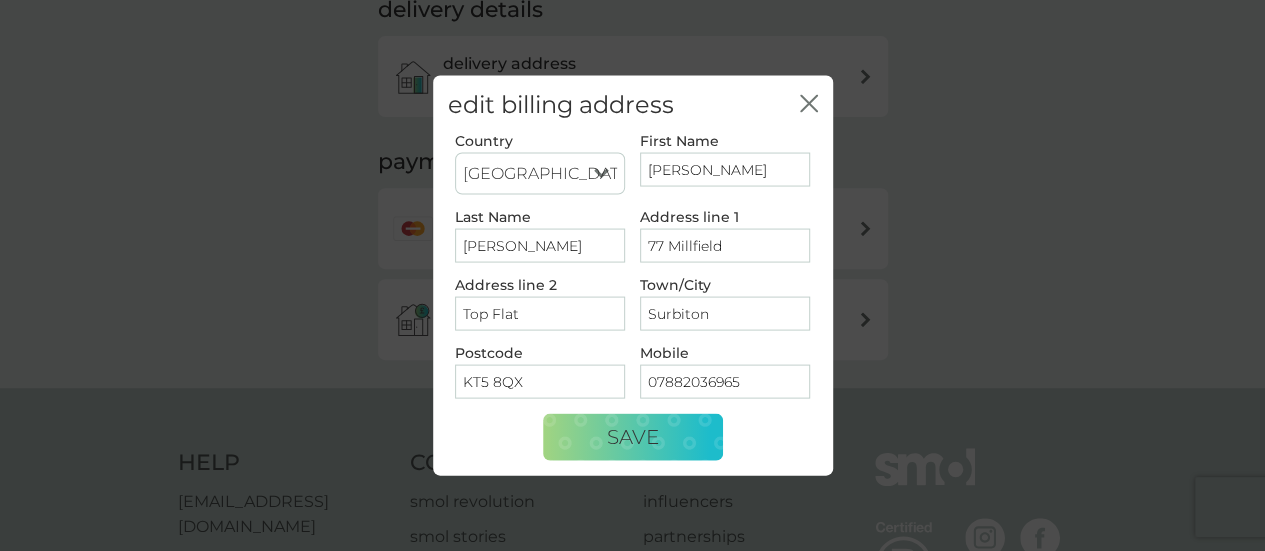 type on "77 Millfield" 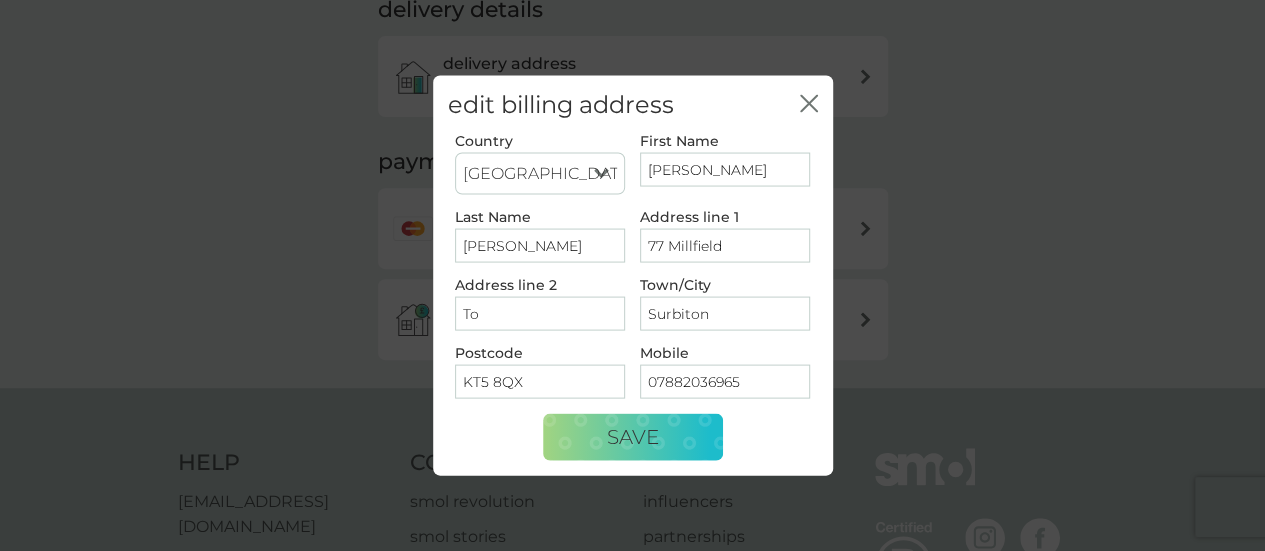 type on "T" 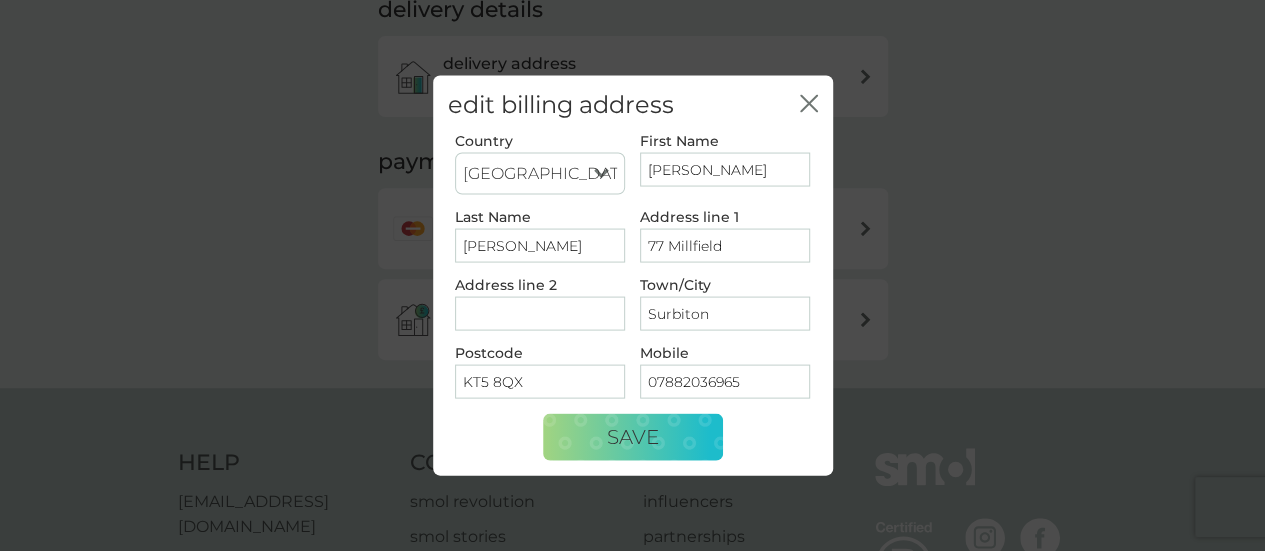 type 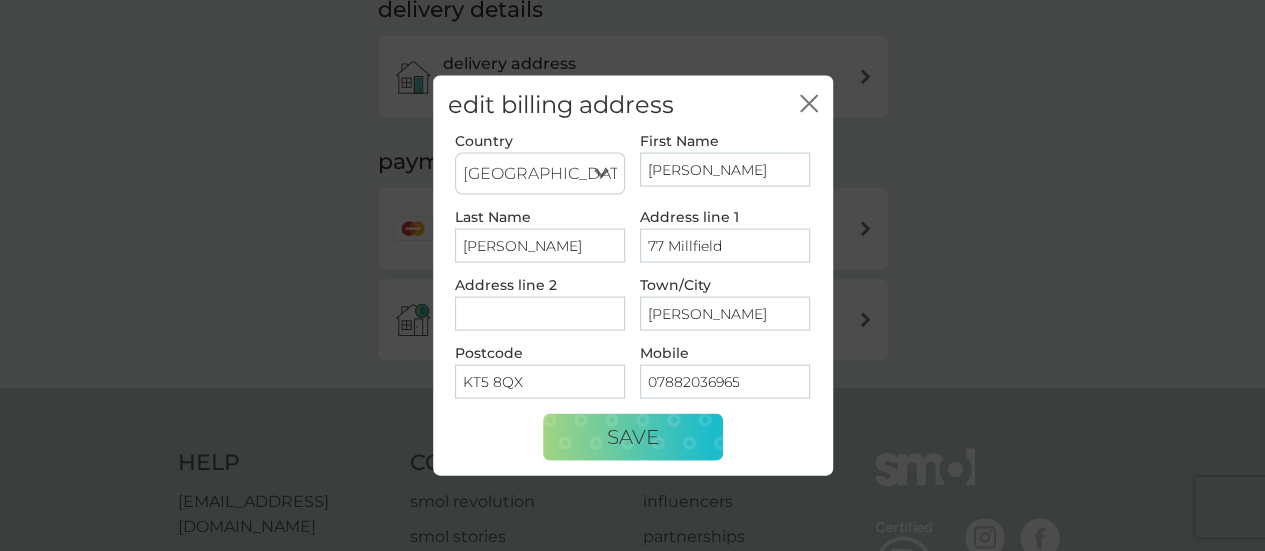 type on "[PERSON_NAME]" 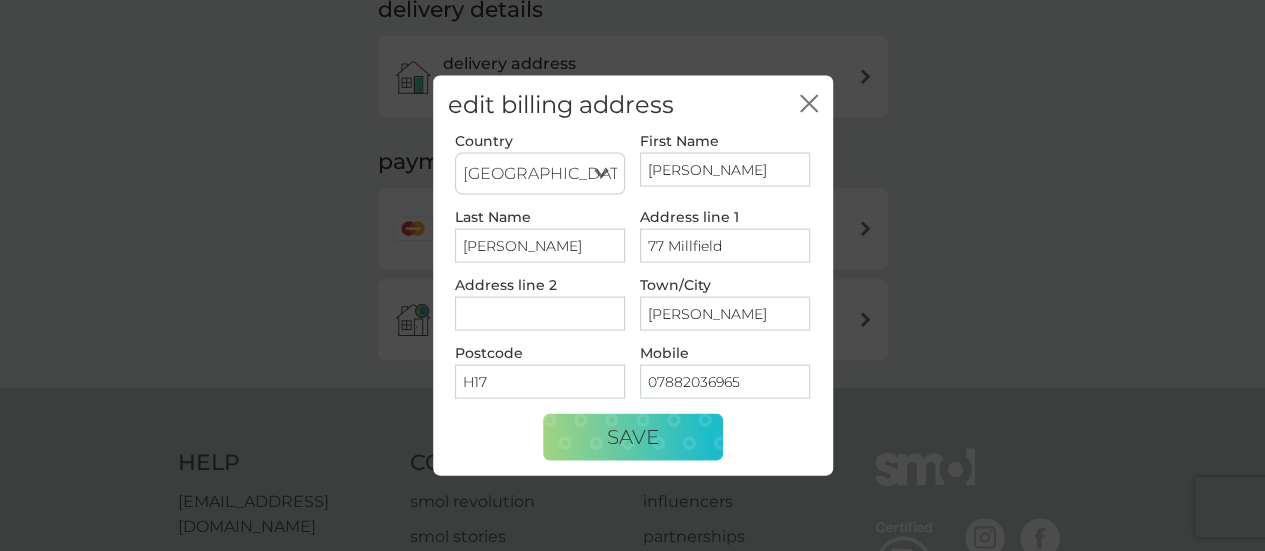 click on "Address line 2" at bounding box center [540, 313] 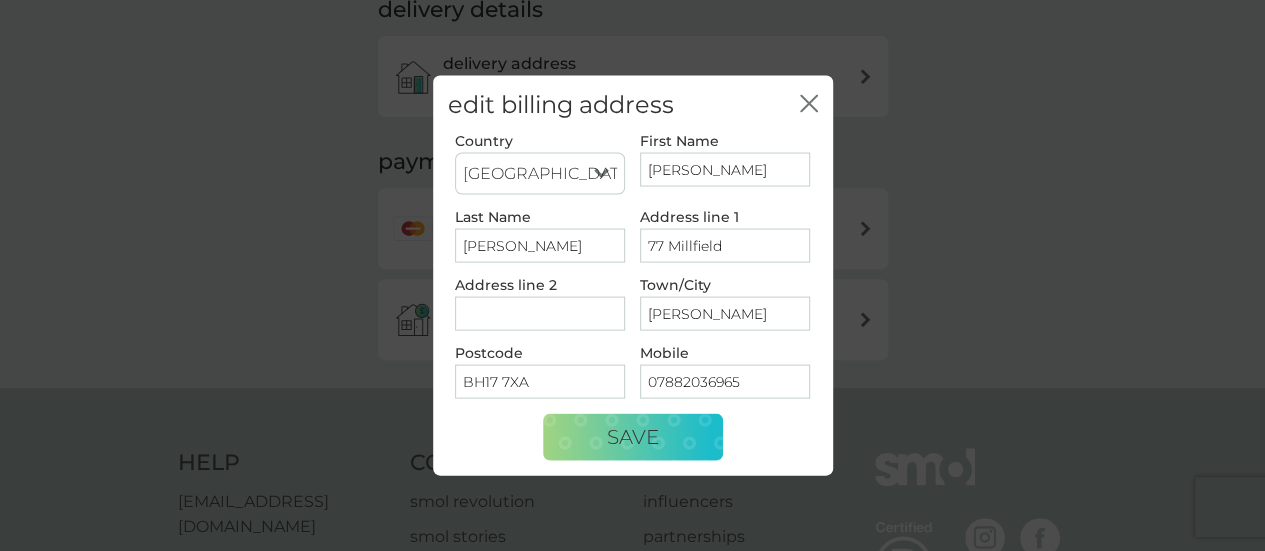 type on "BH17 7XA" 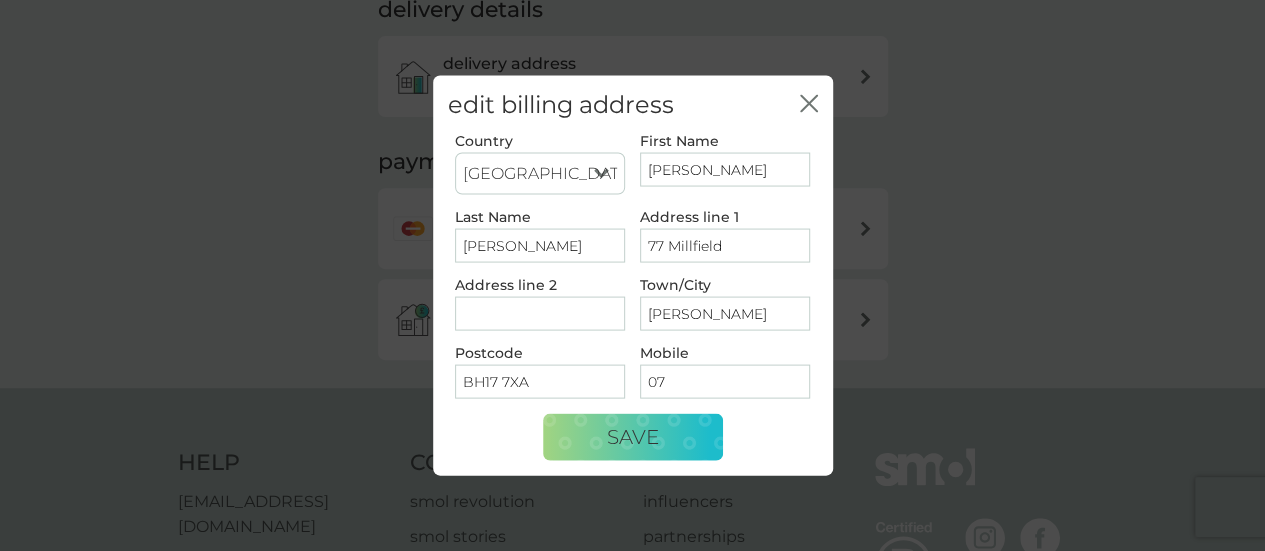 drag, startPoint x: 757, startPoint y: 389, endPoint x: 803, endPoint y: 461, distance: 85.44004 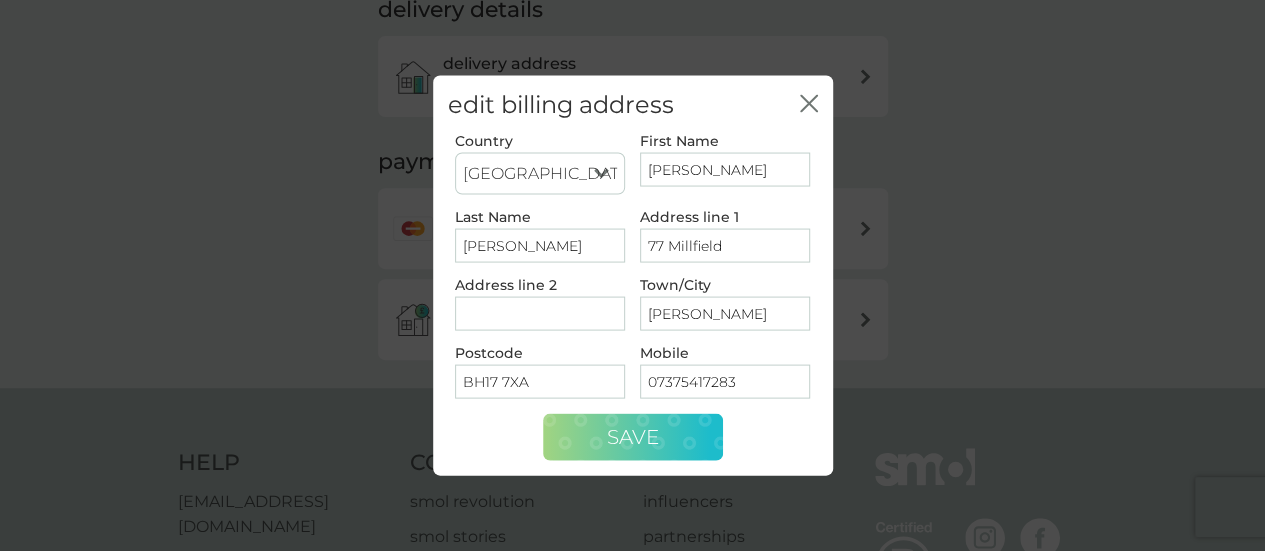 click on "Save" at bounding box center [633, 437] 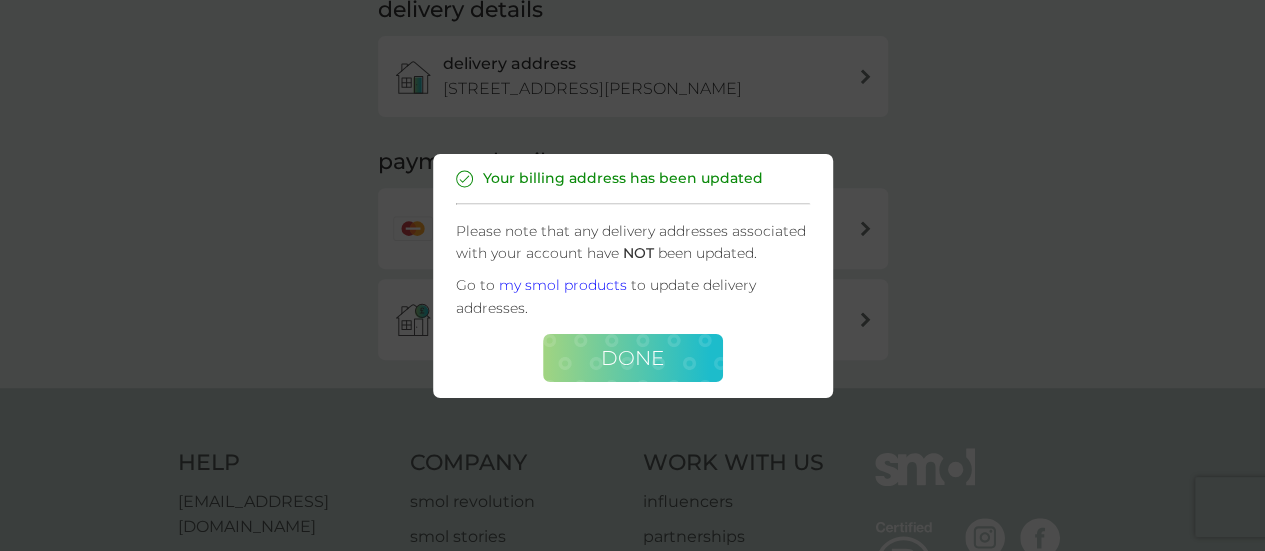 click on "Done" at bounding box center (632, 358) 